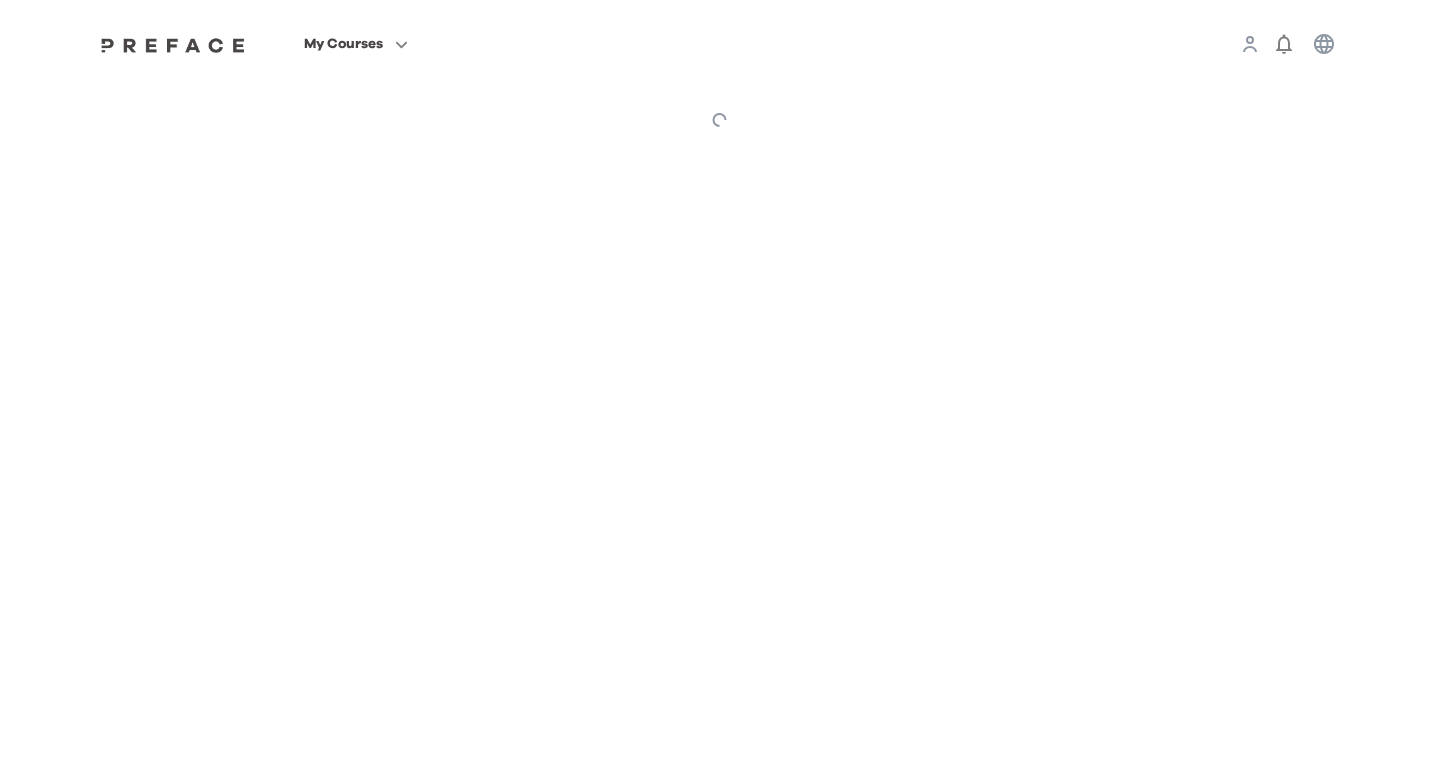 scroll, scrollTop: 0, scrollLeft: 0, axis: both 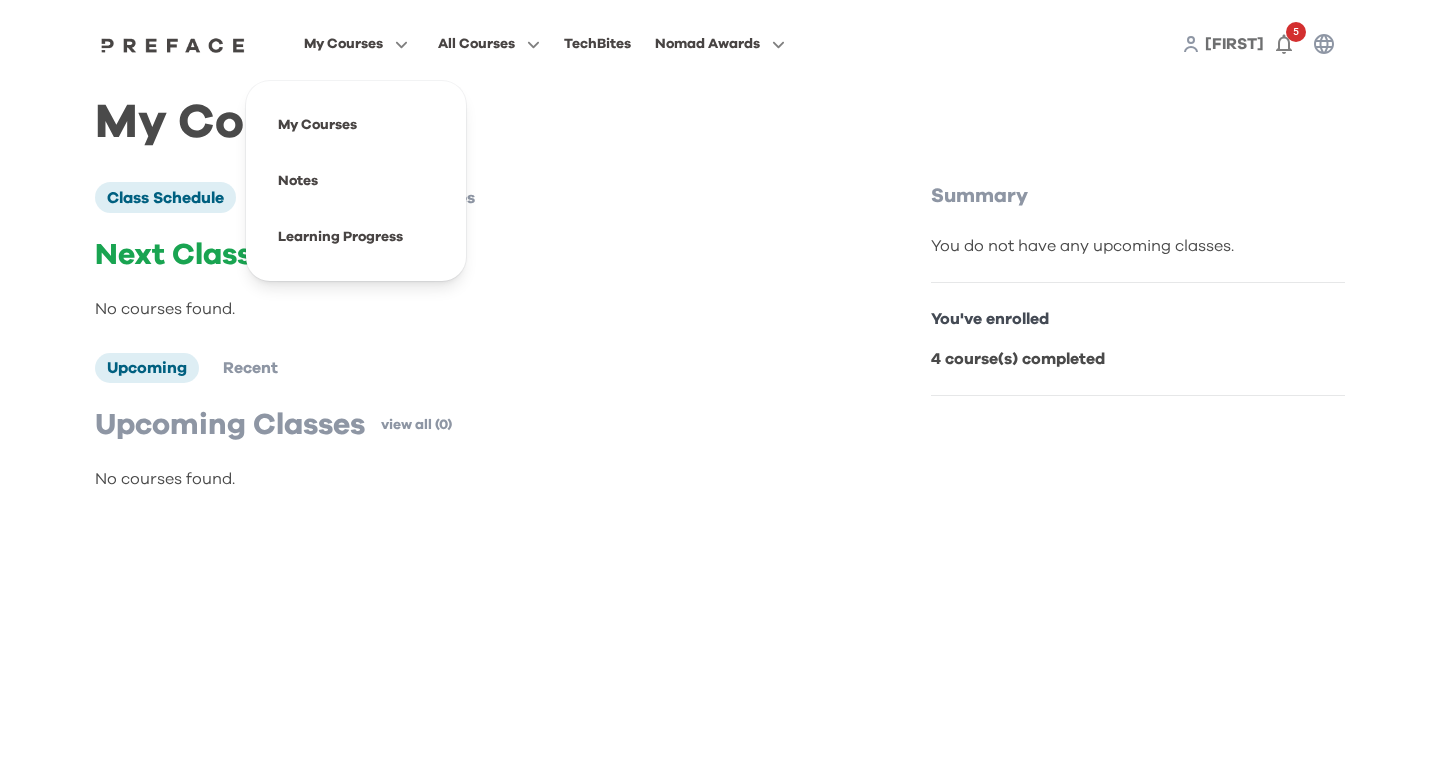click on "My Courses" at bounding box center (343, 44) 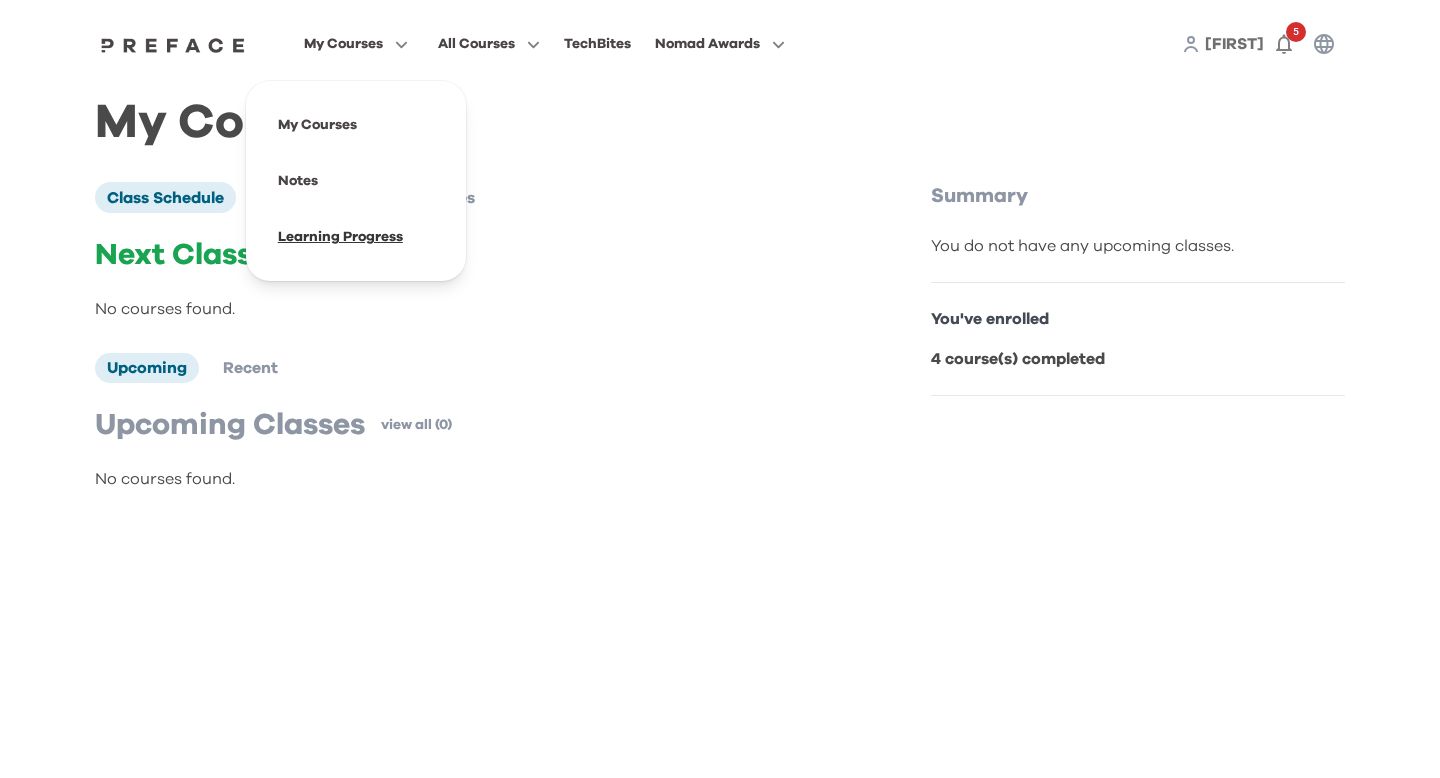 click at bounding box center (356, 237) 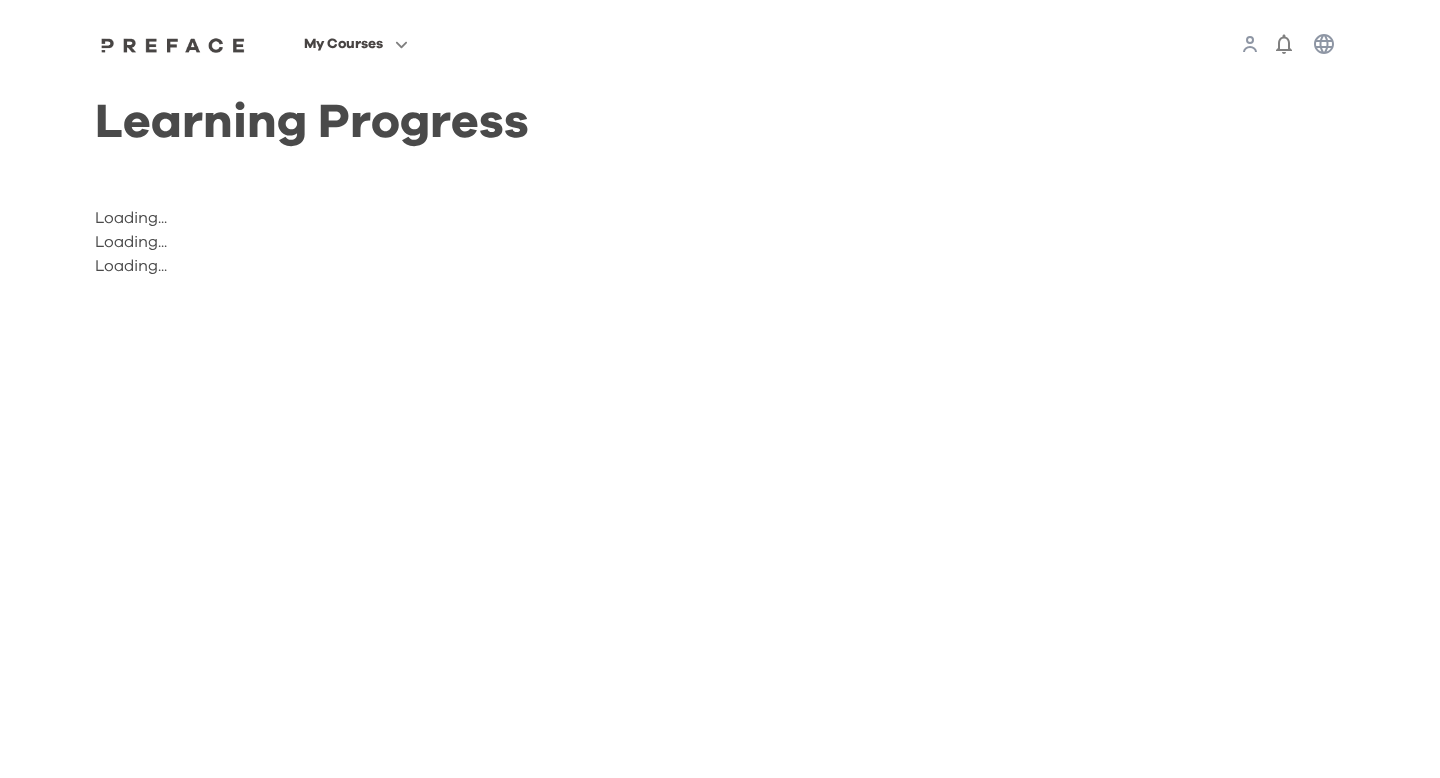scroll, scrollTop: 0, scrollLeft: 0, axis: both 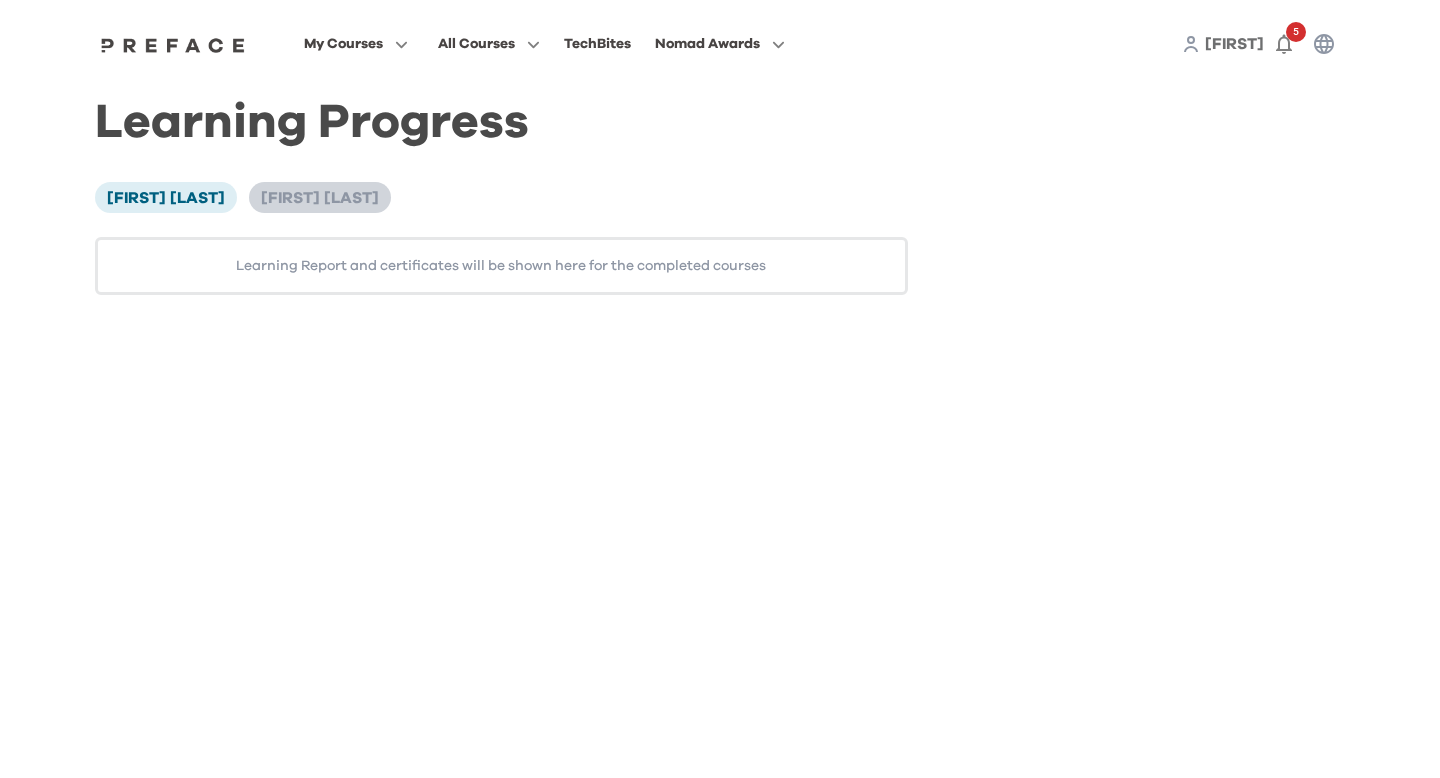 click on "[FIRST] [LAST]" at bounding box center (320, 198) 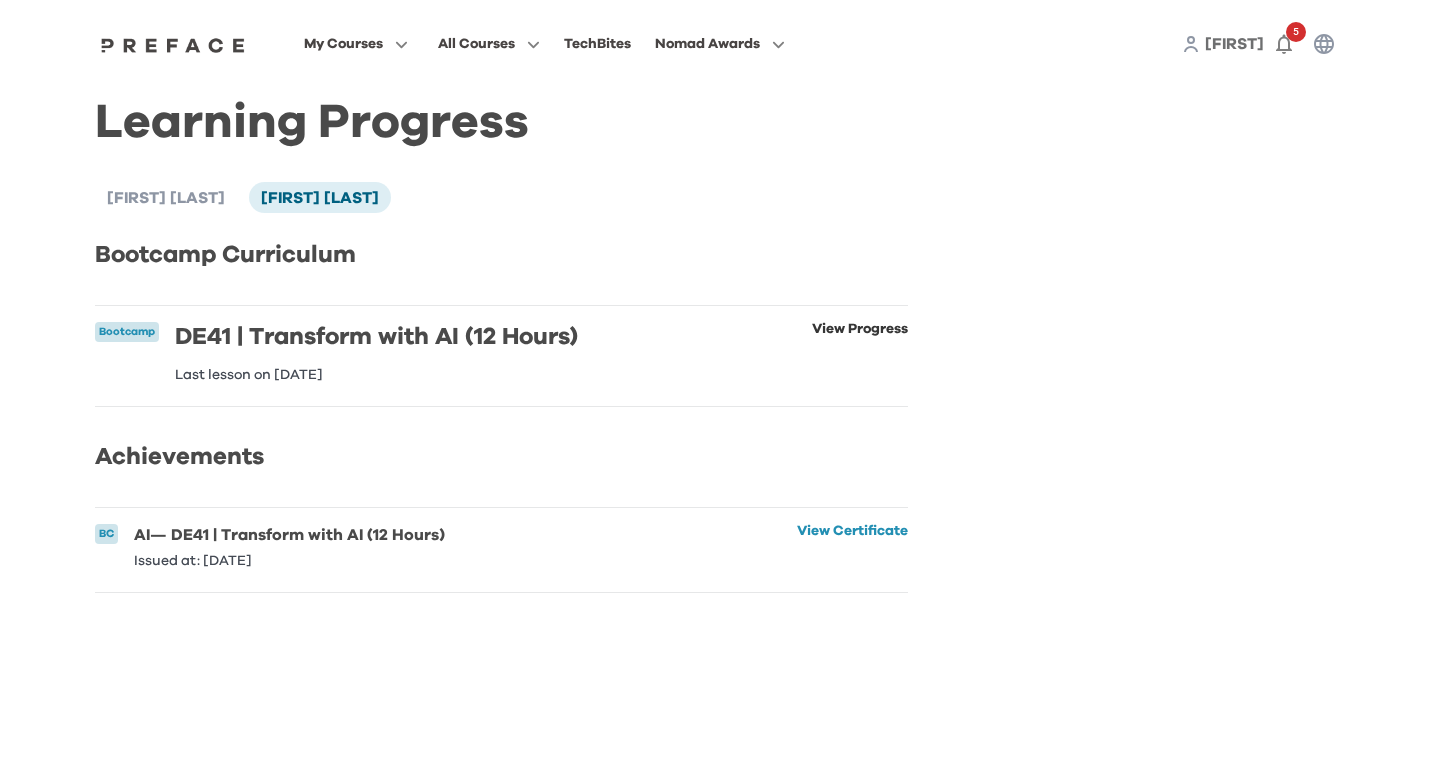 click on "View Progress" at bounding box center (860, 352) 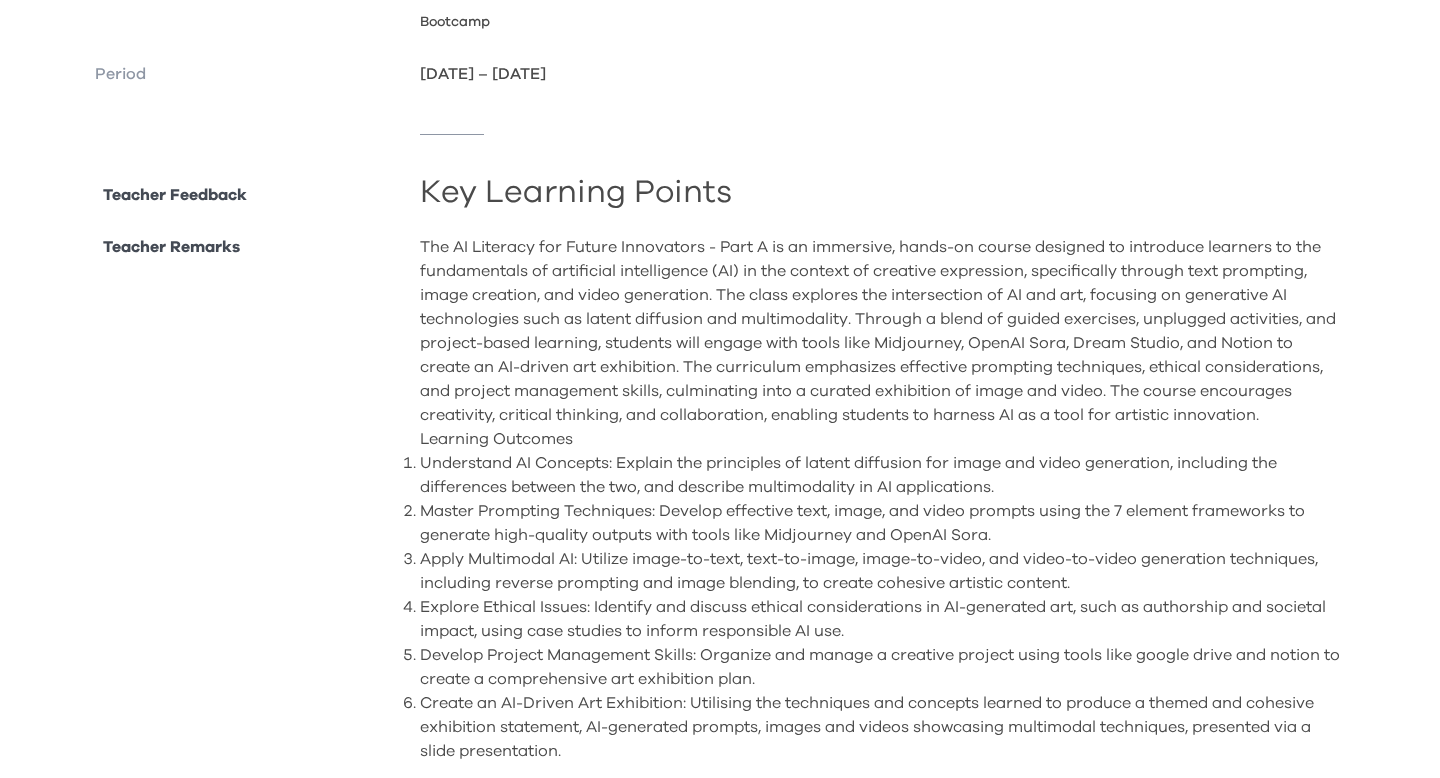 scroll, scrollTop: 253, scrollLeft: 0, axis: vertical 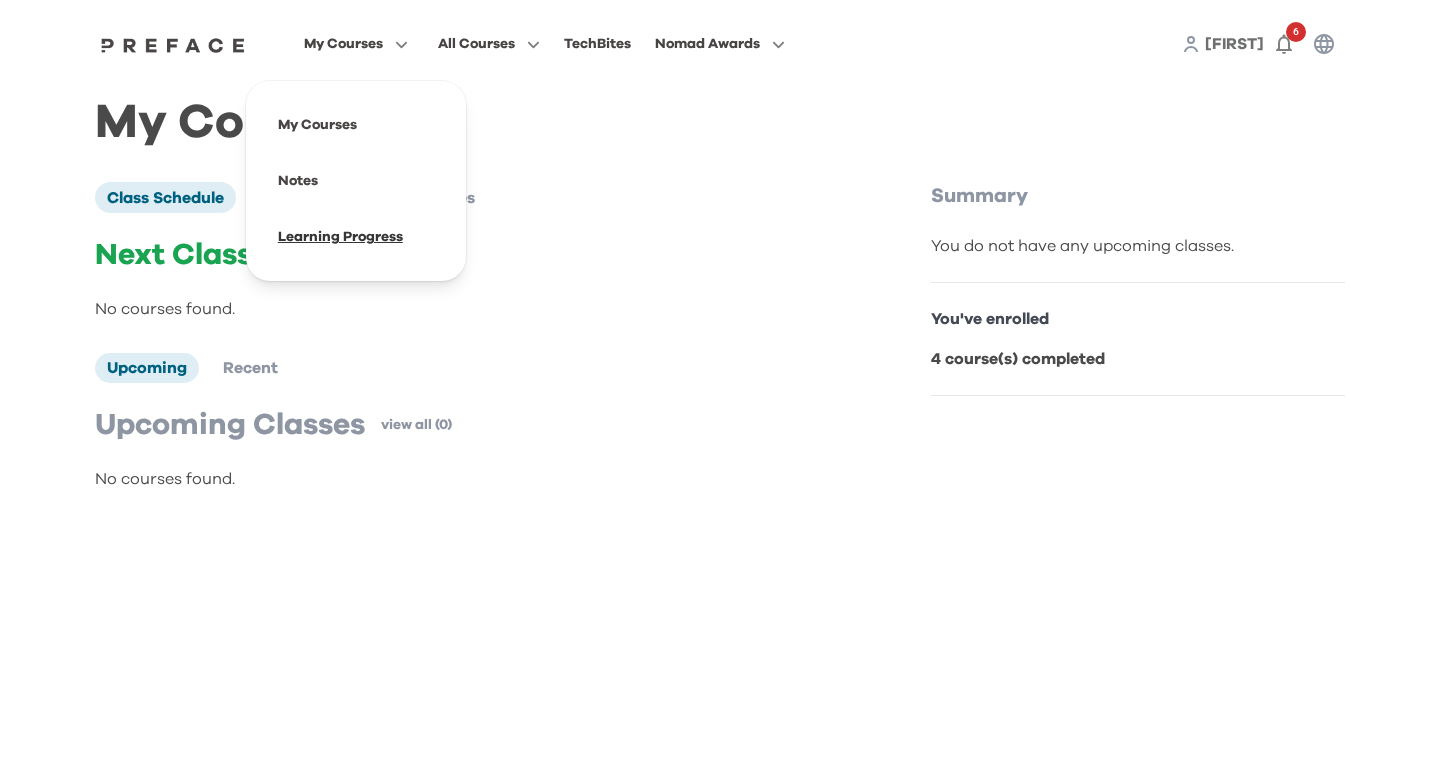 click at bounding box center [356, 237] 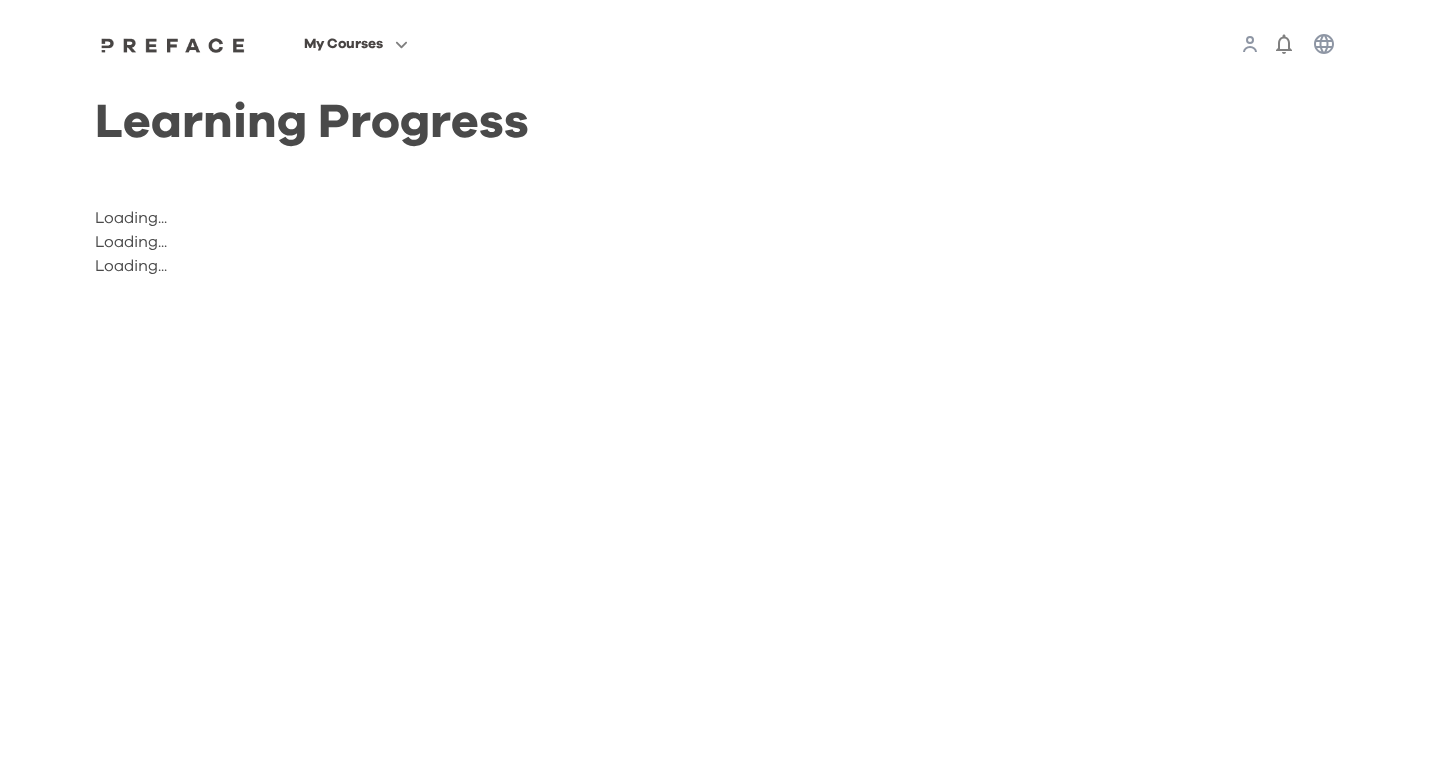 scroll, scrollTop: 0, scrollLeft: 0, axis: both 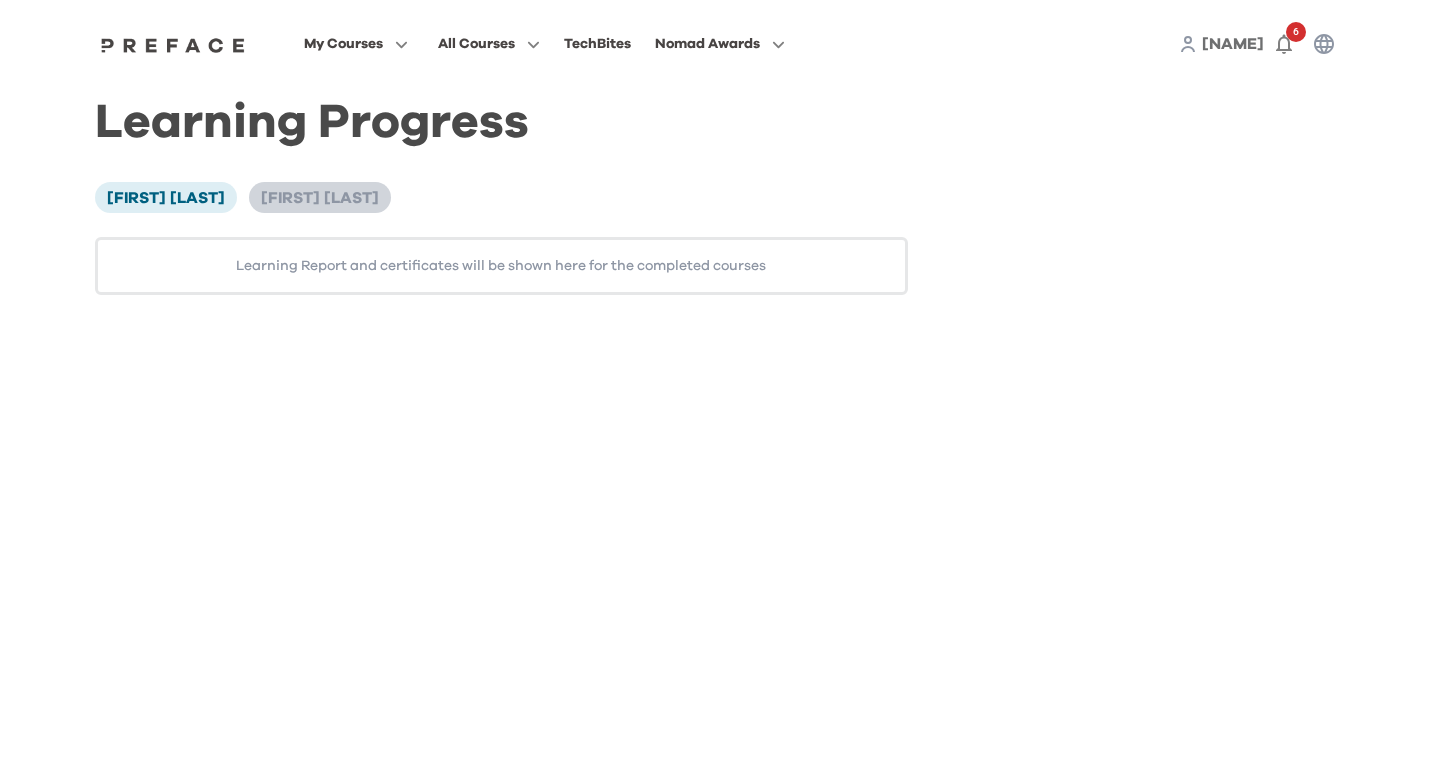 click on "Joette Wong" at bounding box center (320, 197) 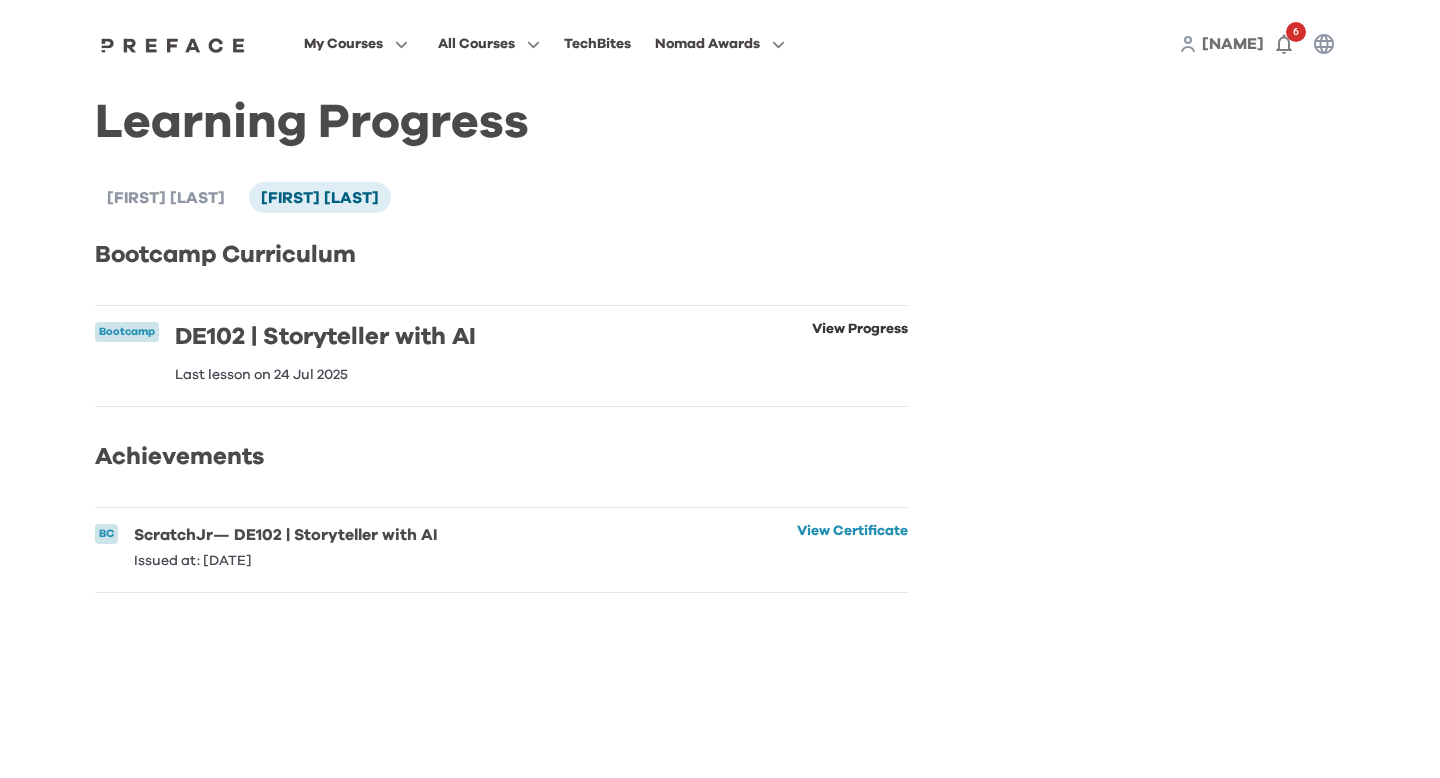 click on "View Progress" at bounding box center [860, 352] 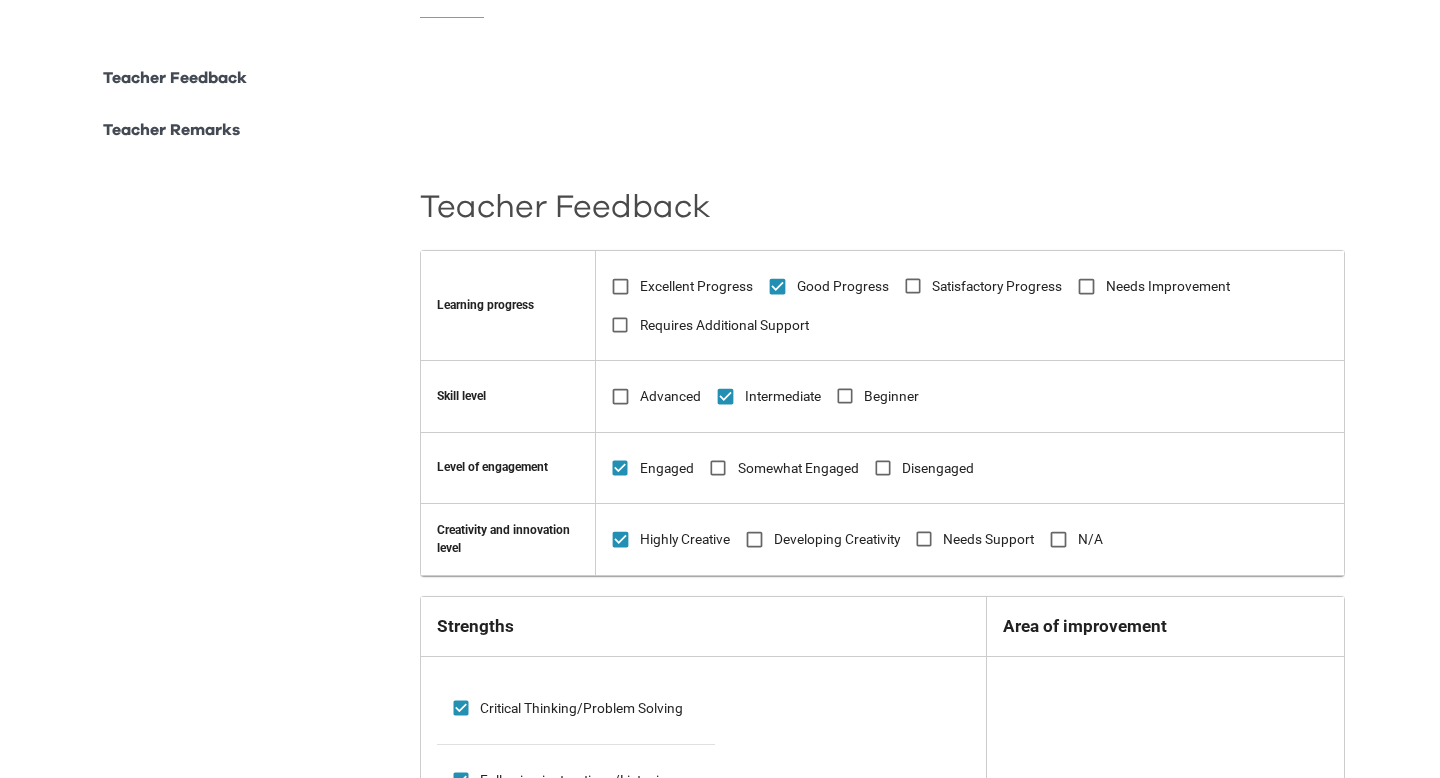 scroll, scrollTop: 289, scrollLeft: 0, axis: vertical 